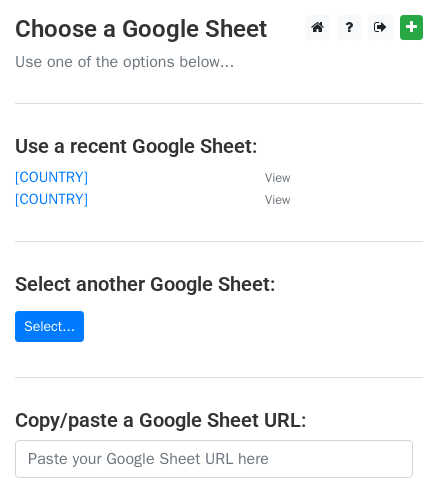 scroll, scrollTop: 0, scrollLeft: 0, axis: both 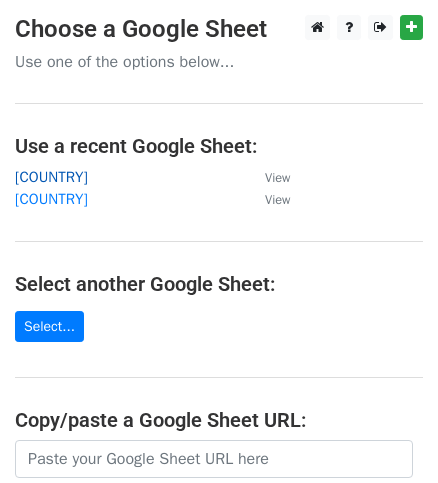 click on "[COUNTRY]" at bounding box center (51, 177) 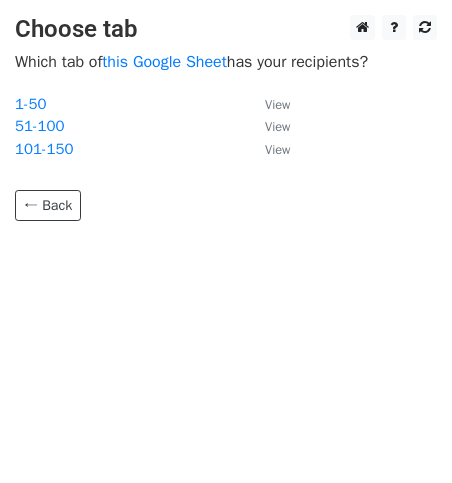 scroll, scrollTop: 0, scrollLeft: 0, axis: both 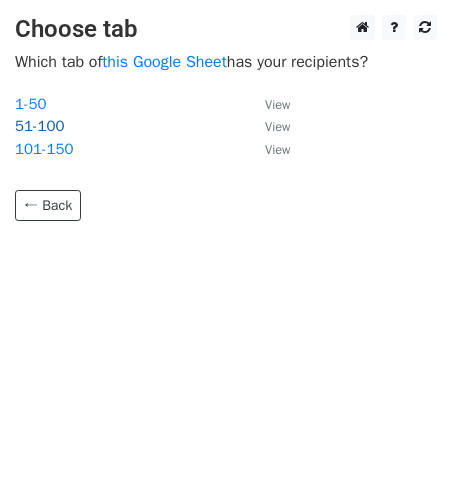 click on "51-100" at bounding box center [39, 126] 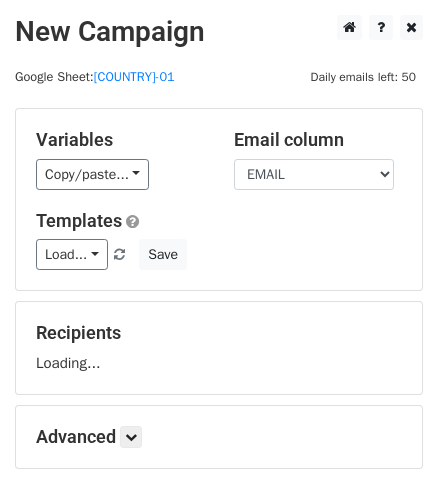 scroll, scrollTop: 0, scrollLeft: 0, axis: both 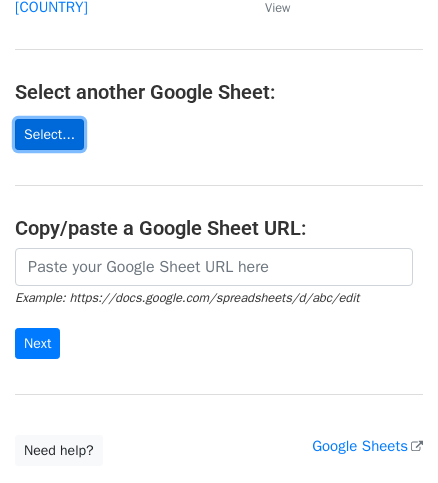 click on "Select..." at bounding box center (49, 134) 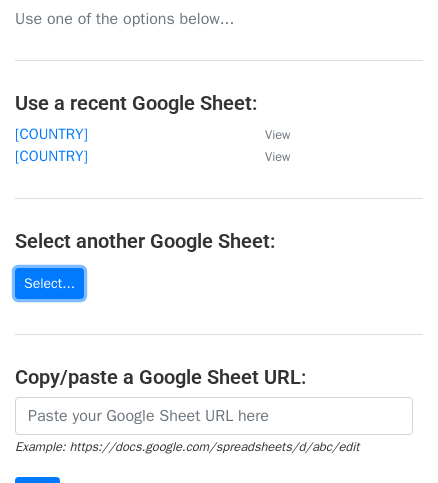 scroll, scrollTop: 0, scrollLeft: 0, axis: both 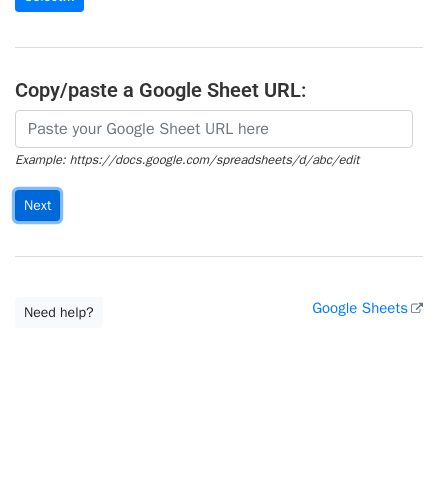 click on "Next" at bounding box center (37, 205) 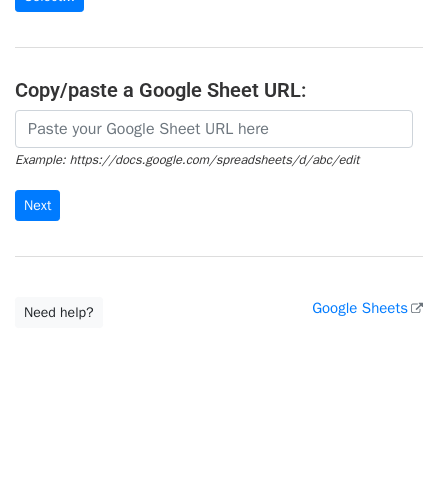 click on "Example:
https://docs.google.com/spreadsheets/d/abc/edit
Next" at bounding box center (219, 176) 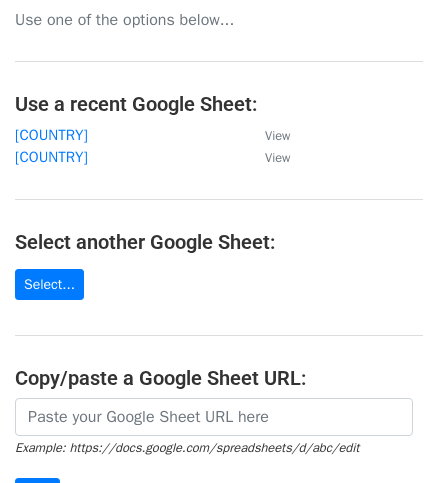 scroll, scrollTop: 0, scrollLeft: 0, axis: both 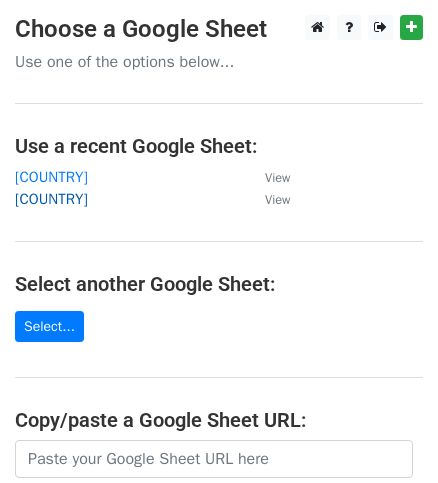 click on "[COUNTRY]" at bounding box center (51, 199) 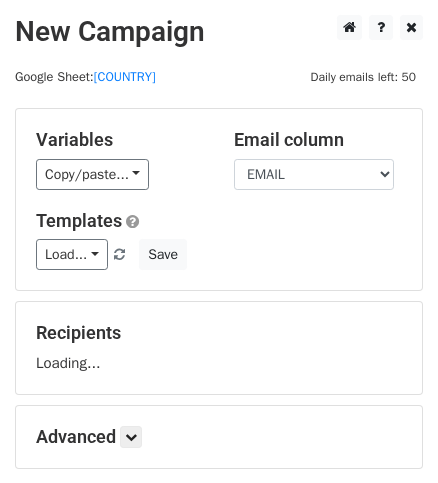 scroll, scrollTop: 0, scrollLeft: 0, axis: both 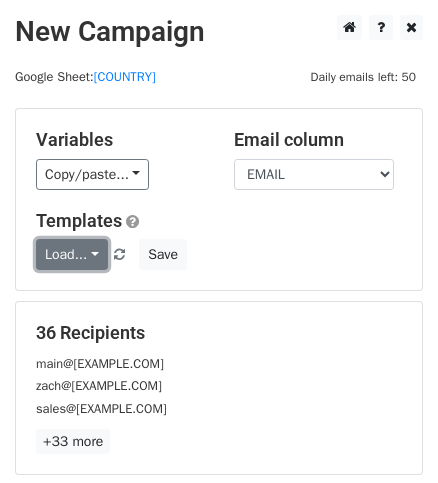 click on "Load..." at bounding box center (72, 254) 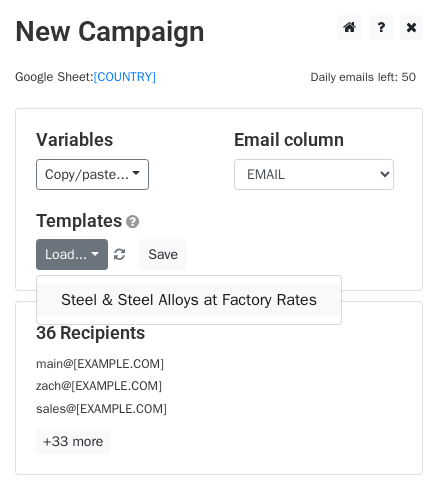 click on "Steel & Steel Alloys at Factory Rates" at bounding box center [189, 300] 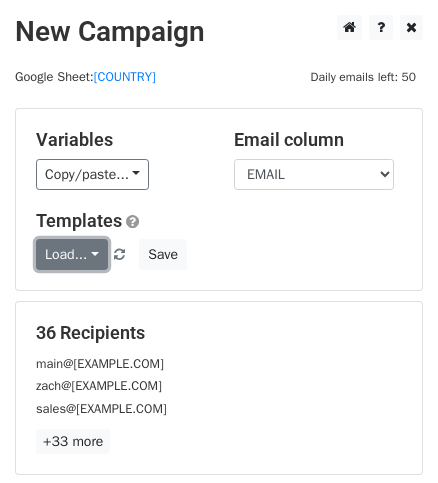 click on "Load..." at bounding box center [72, 254] 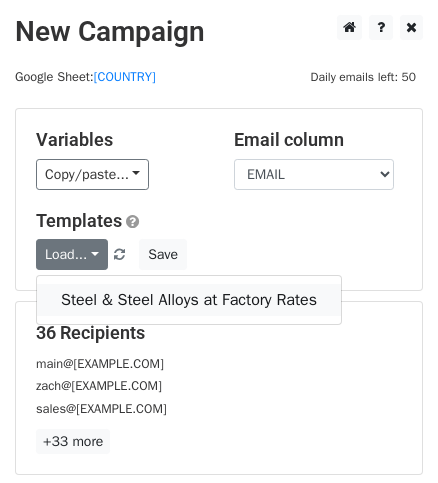 drag, startPoint x: 120, startPoint y: 294, endPoint x: 90, endPoint y: 299, distance: 30.413813 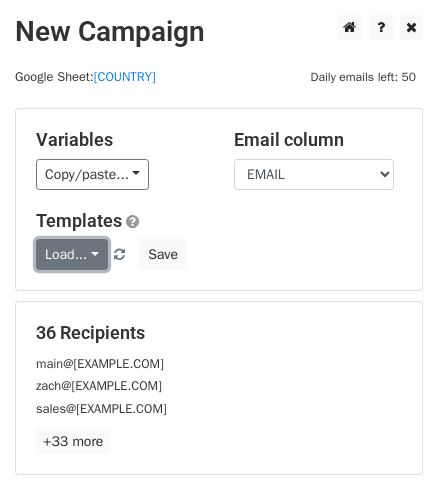 click on "Load..." at bounding box center [72, 254] 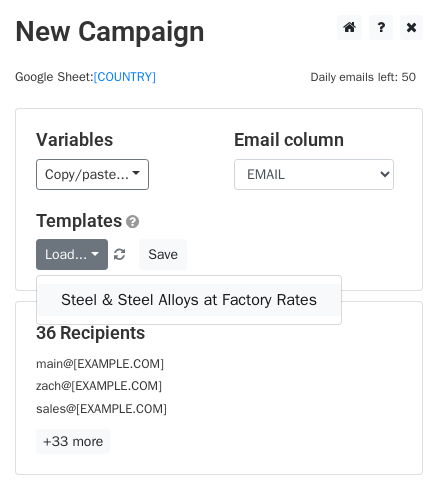 click on "Steel & Steel Alloys at Factory Rates" at bounding box center (189, 300) 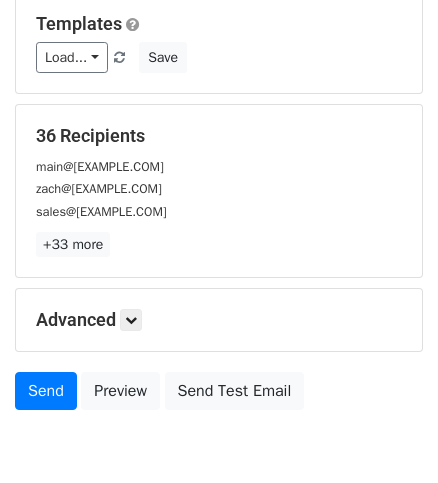 scroll, scrollTop: 199, scrollLeft: 0, axis: vertical 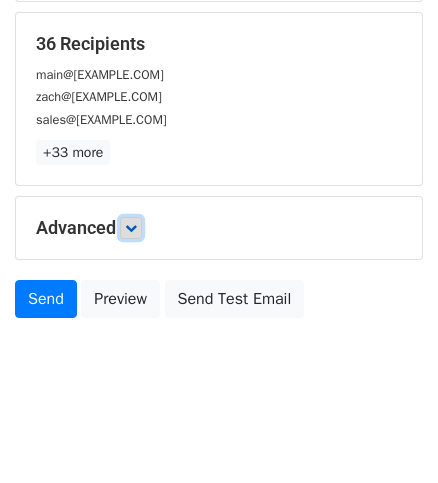 click at bounding box center (131, 228) 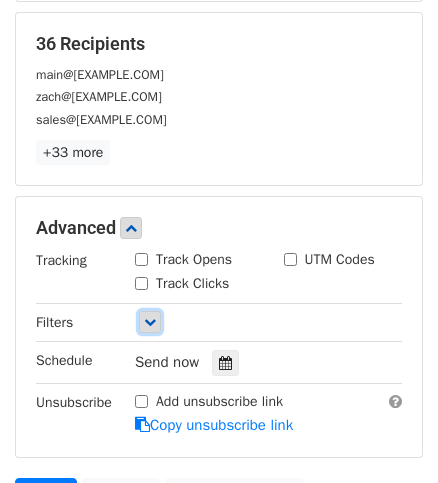 click at bounding box center (150, 322) 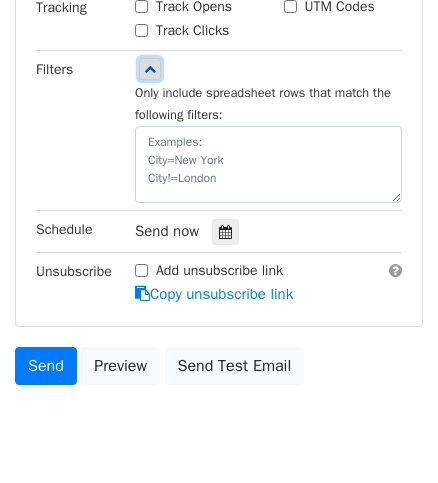 scroll, scrollTop: 544, scrollLeft: 0, axis: vertical 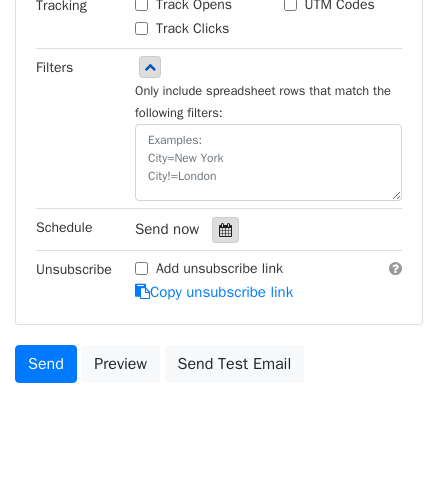 click at bounding box center [225, 230] 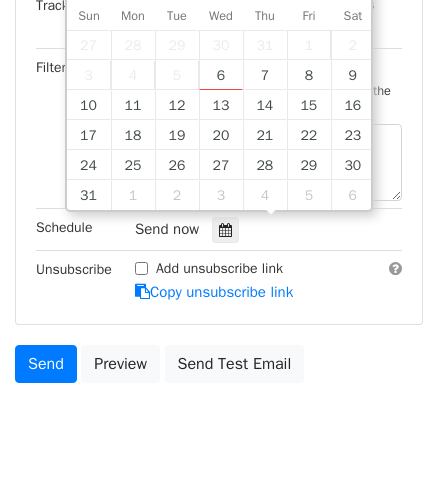 click on "Send now" at bounding box center [252, 229] 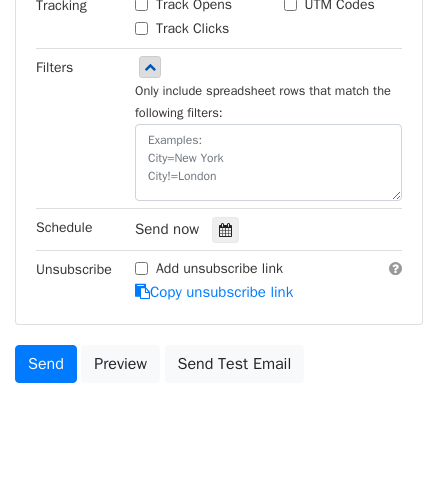 click on "Advanced
Tracking
Track Opens
UTM Codes
Track Clicks
Filters
Only include spreadsheet rows that match the following filters:
Schedule
Send now
Unsubscribe
Add unsubscribe link
Copy unsubscribe link" at bounding box center (219, 132) 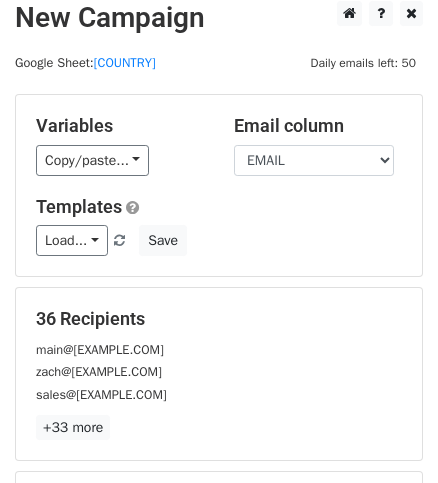 scroll, scrollTop: 0, scrollLeft: 0, axis: both 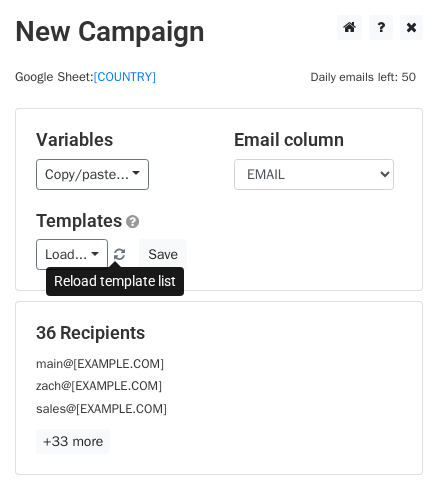 click at bounding box center [119, 255] 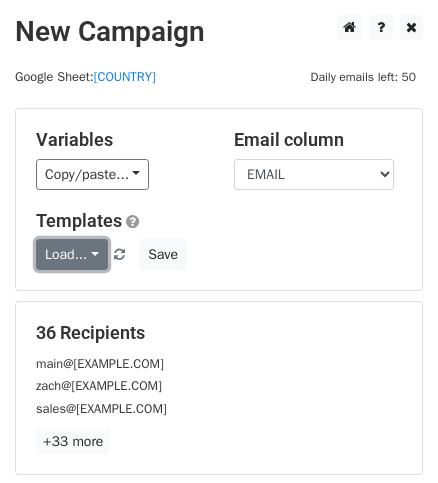 click on "Load..." at bounding box center [72, 254] 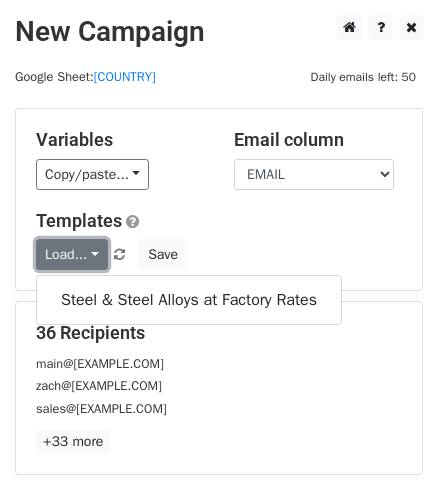 click on "Load..." at bounding box center [72, 254] 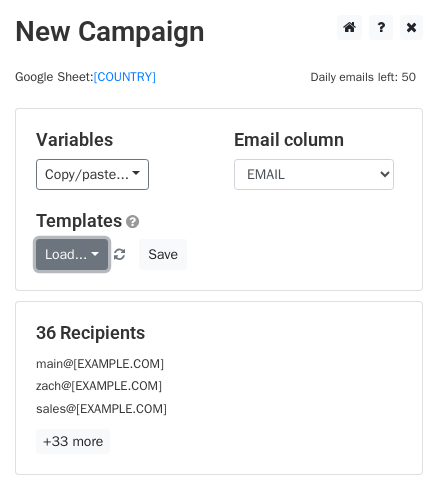 click on "Load..." at bounding box center (72, 254) 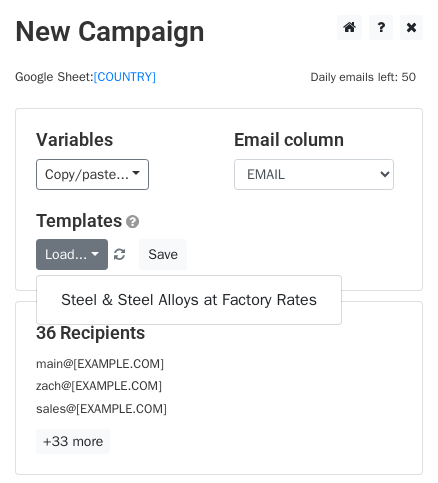 click on "Templates" at bounding box center (219, 221) 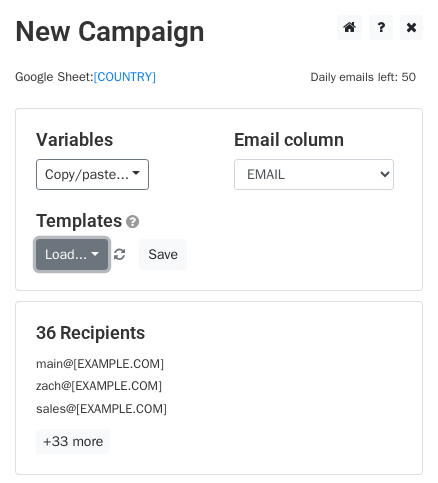 click on "Load..." at bounding box center (72, 254) 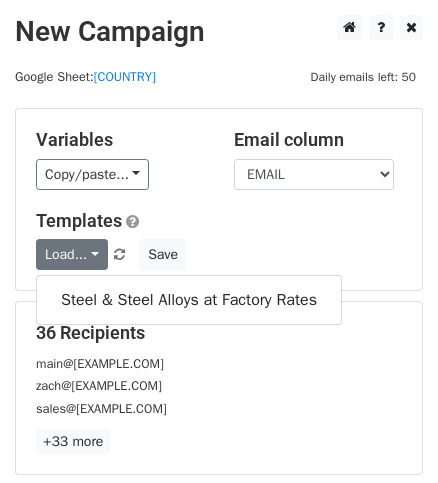 click on "Templates" at bounding box center [219, 221] 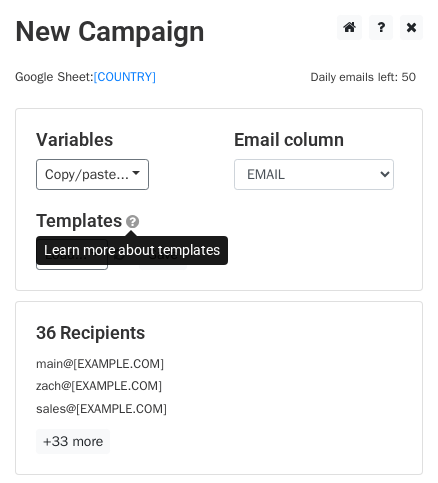 click at bounding box center [132, 221] 